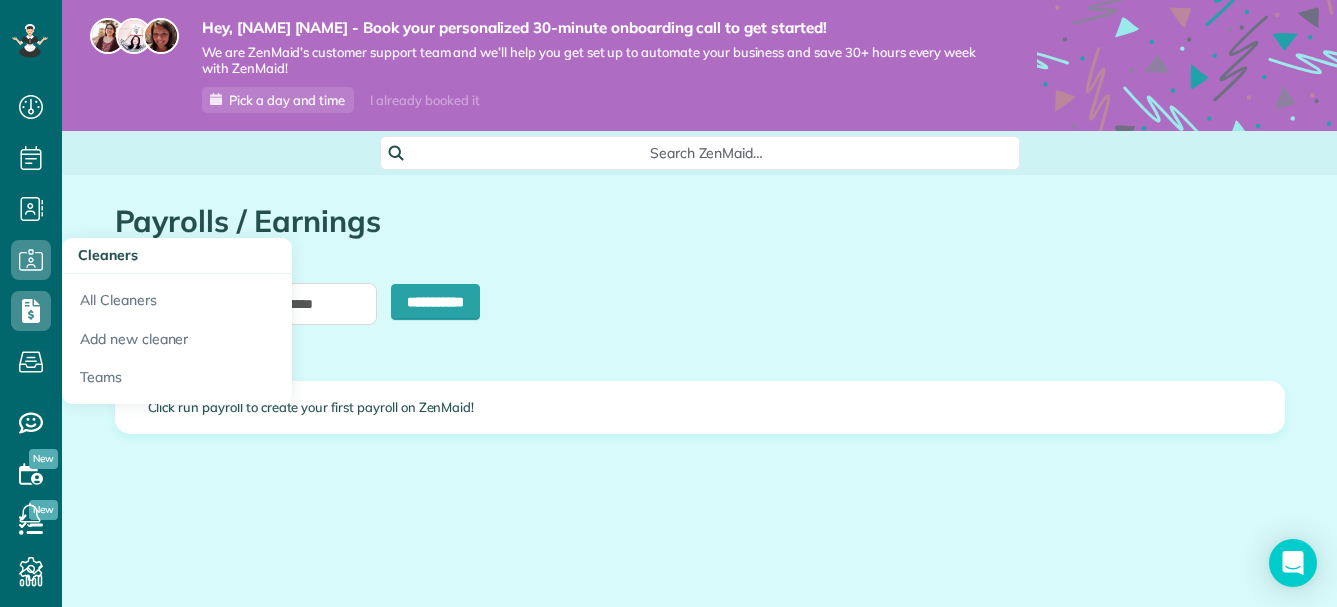 scroll, scrollTop: 0, scrollLeft: 0, axis: both 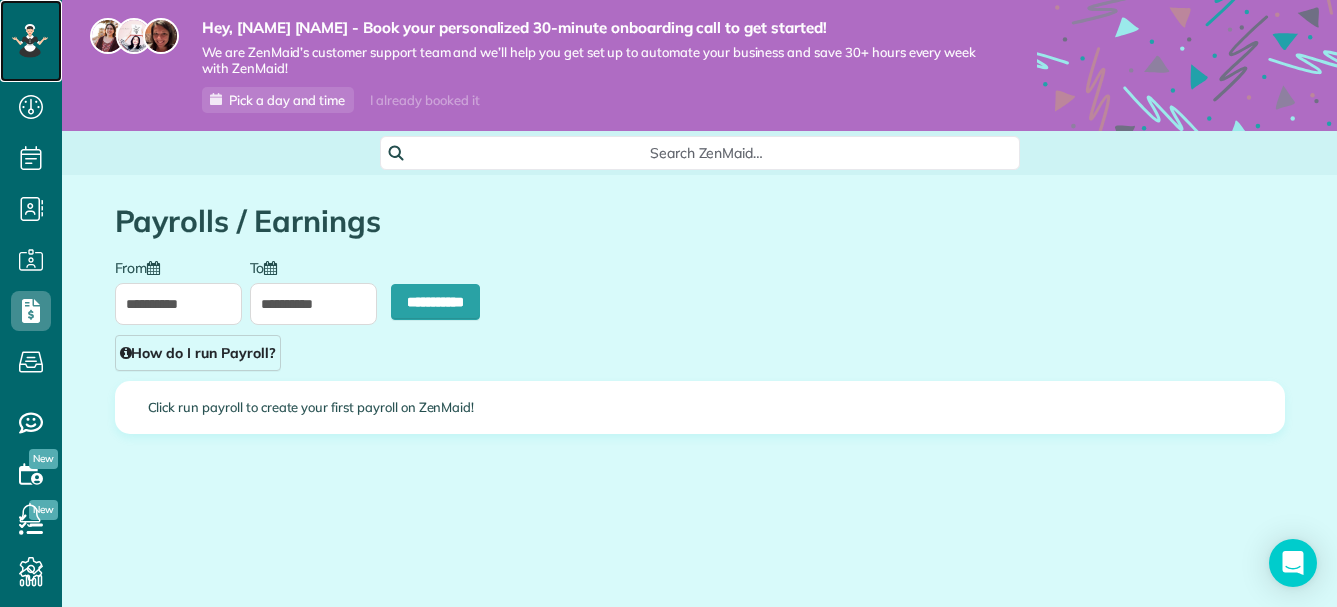 click 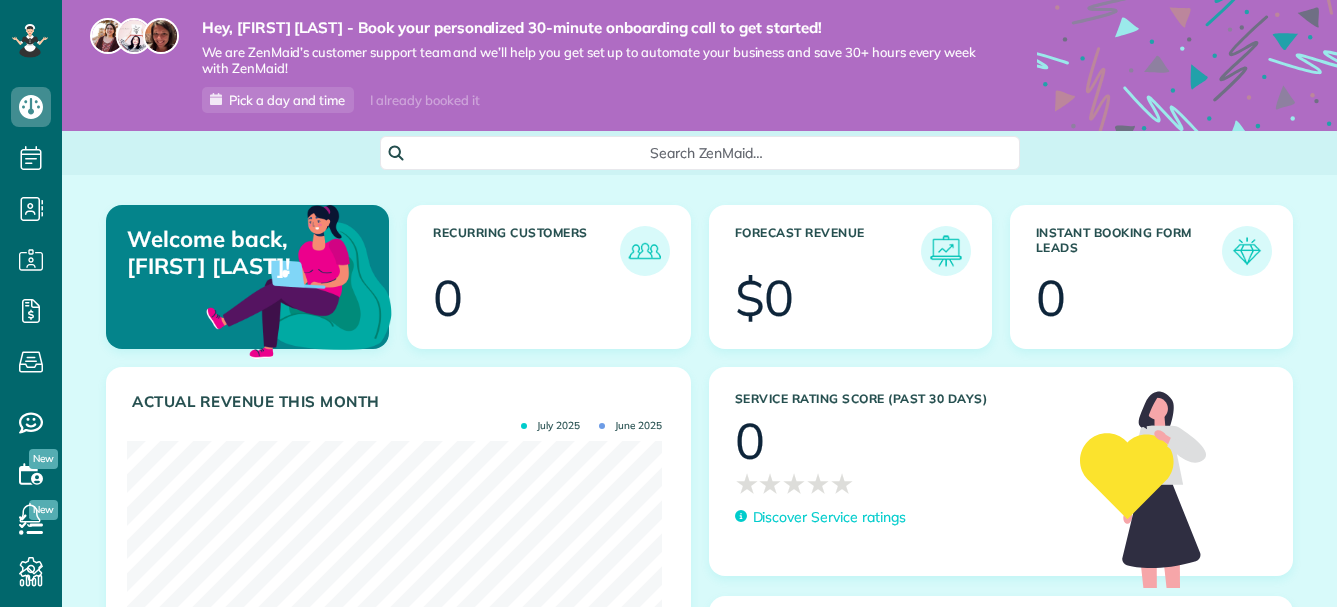 scroll, scrollTop: 0, scrollLeft: 0, axis: both 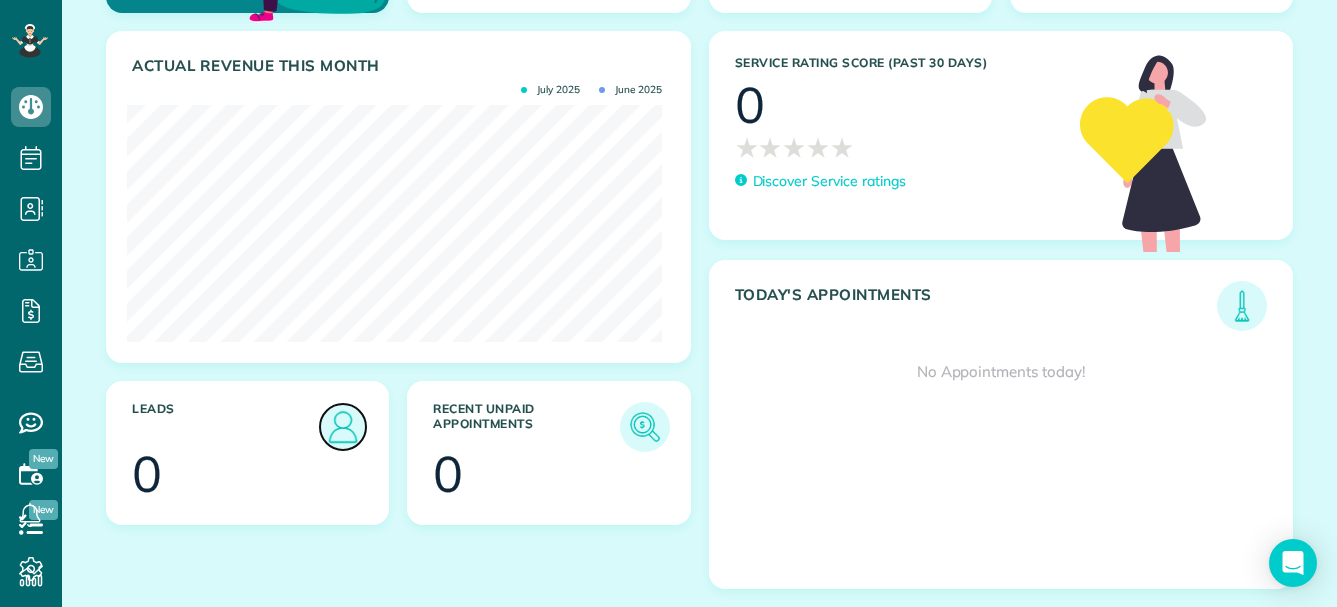 click at bounding box center [343, 427] 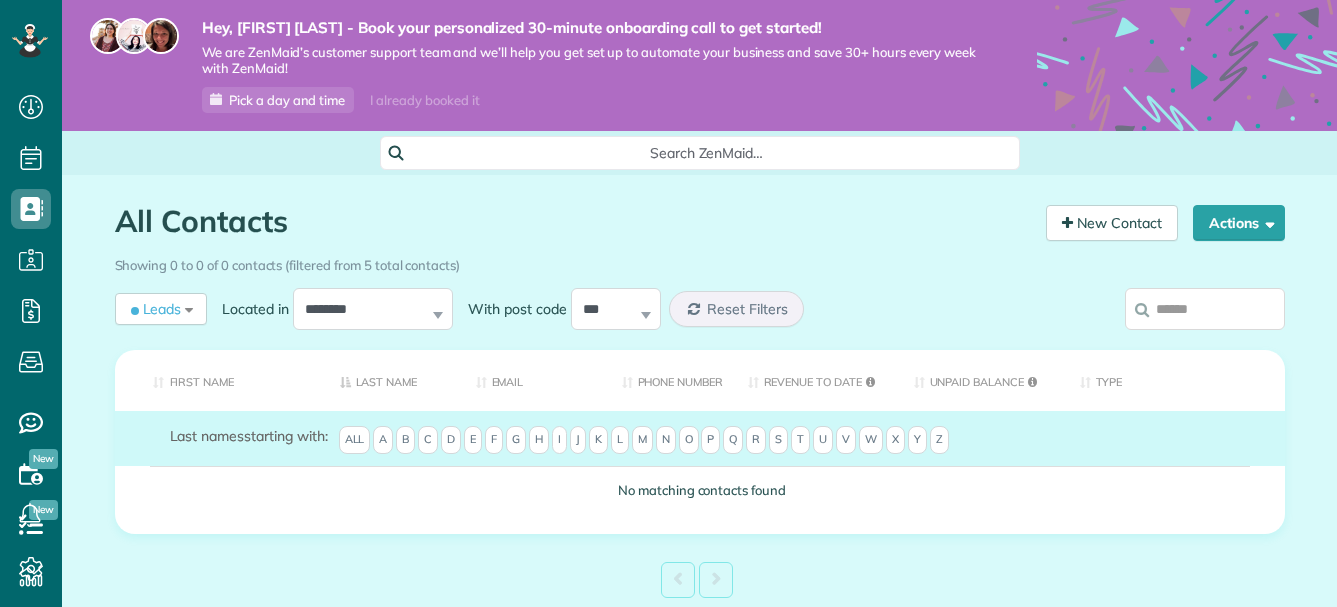 scroll, scrollTop: 0, scrollLeft: 0, axis: both 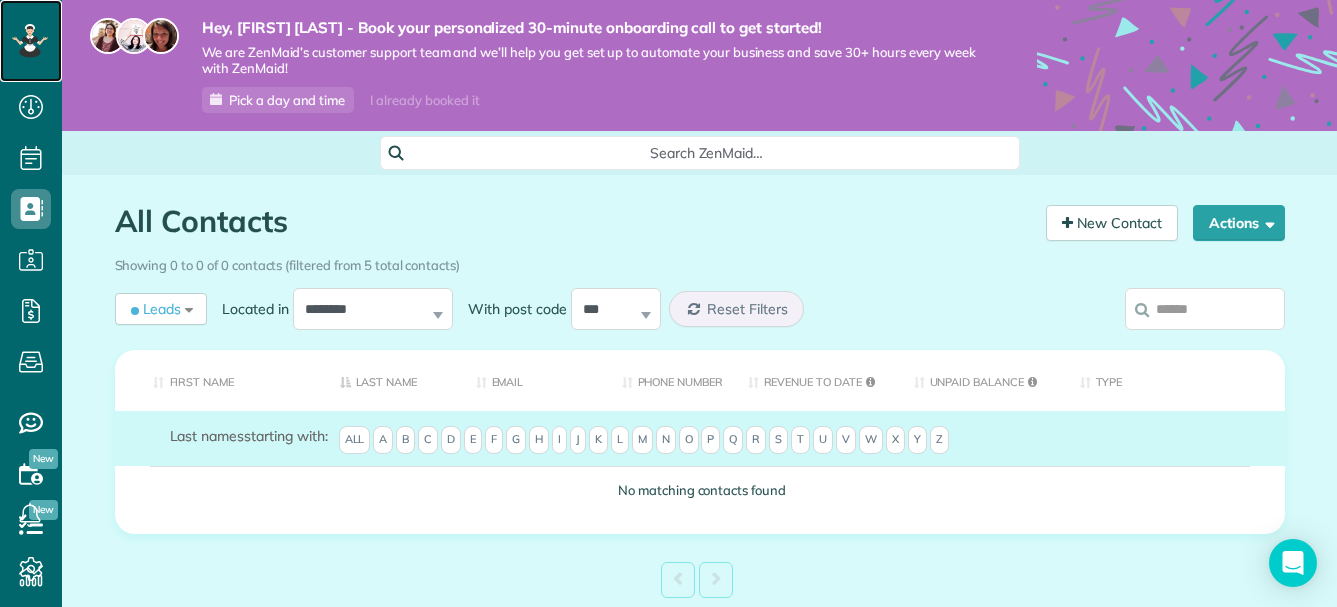 click 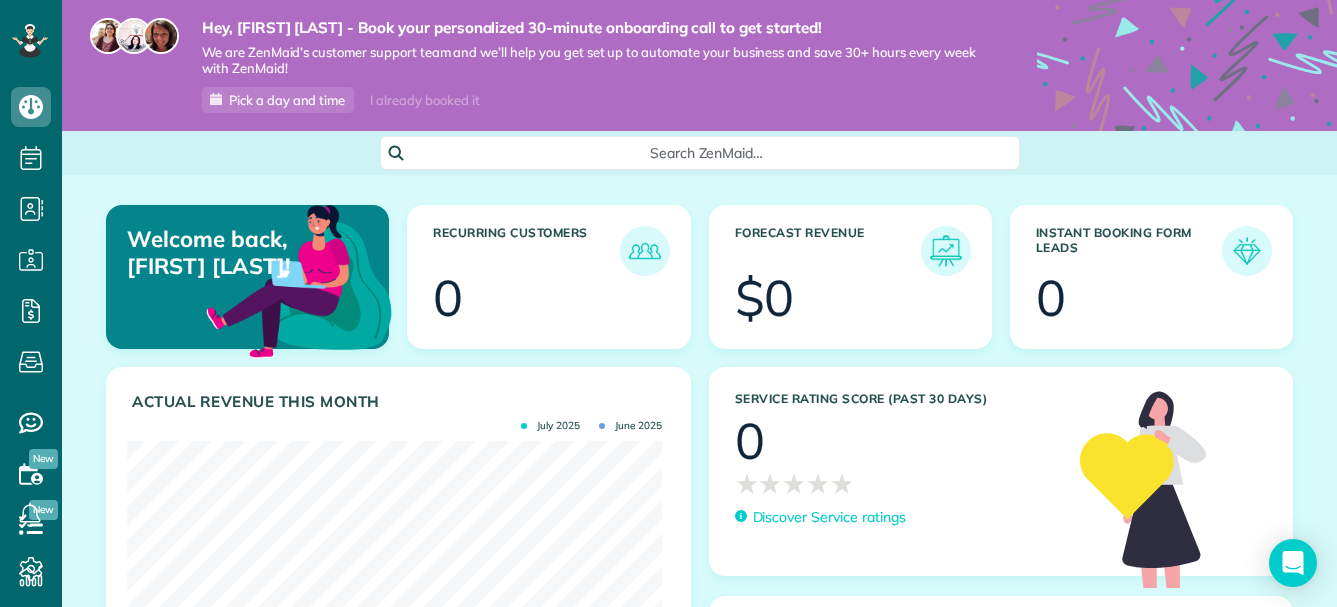 scroll, scrollTop: 0, scrollLeft: 0, axis: both 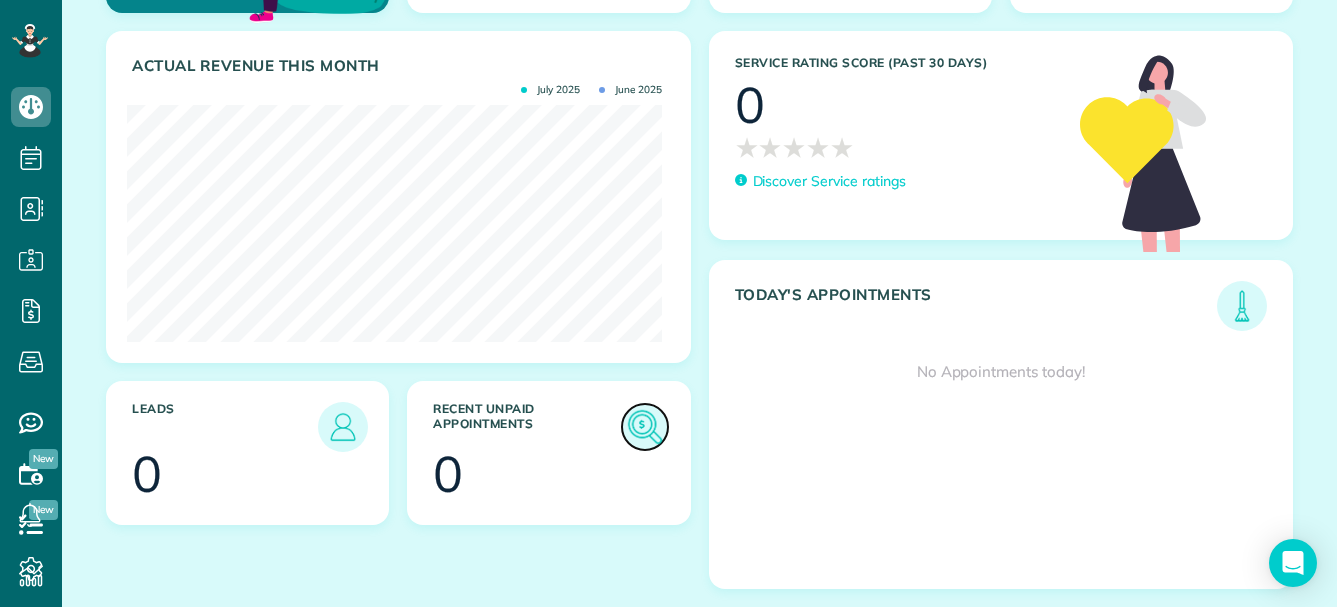 click at bounding box center (645, 427) 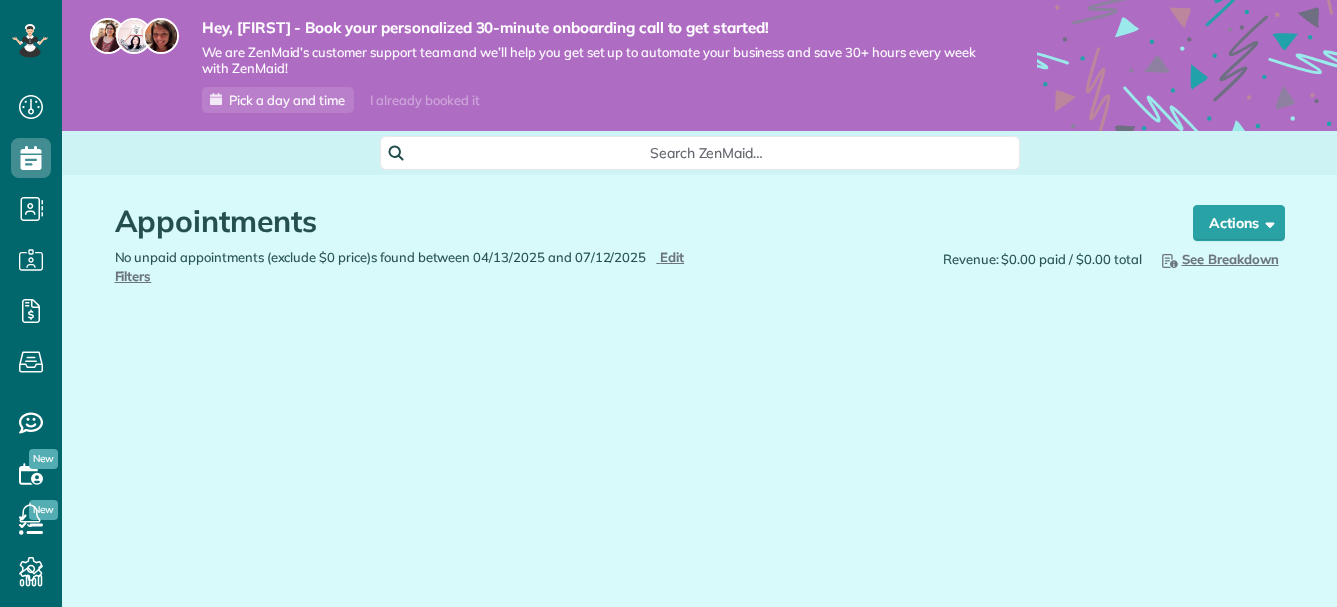 scroll, scrollTop: 0, scrollLeft: 0, axis: both 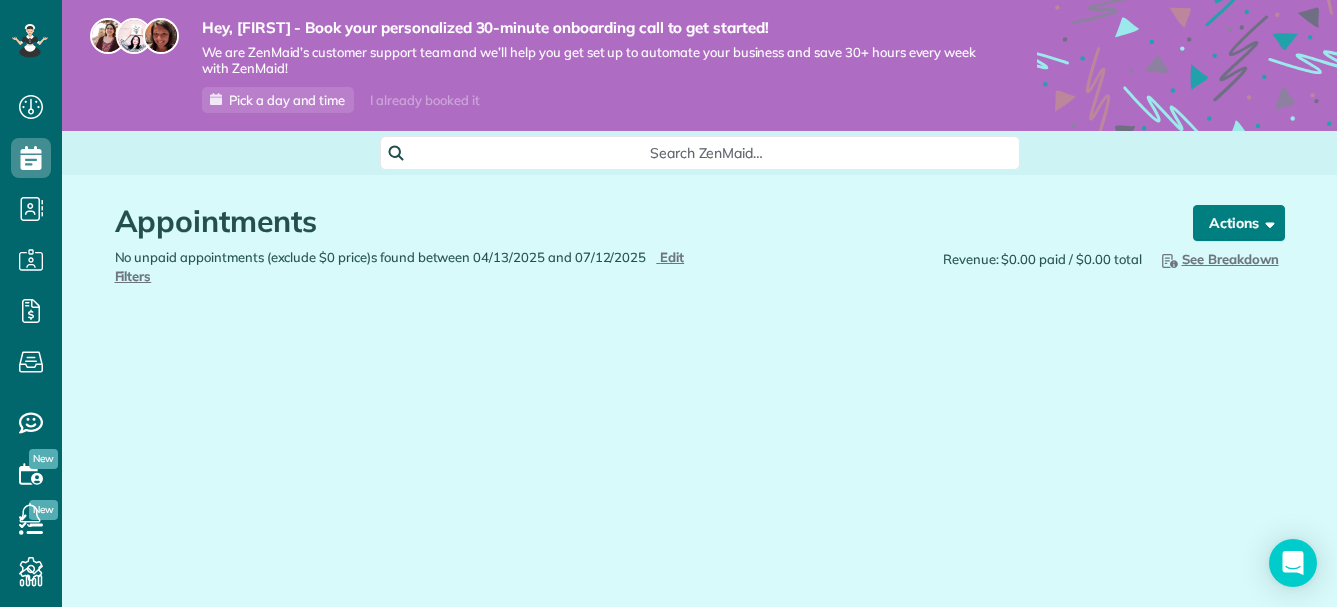 click on "Actions" at bounding box center [1239, 223] 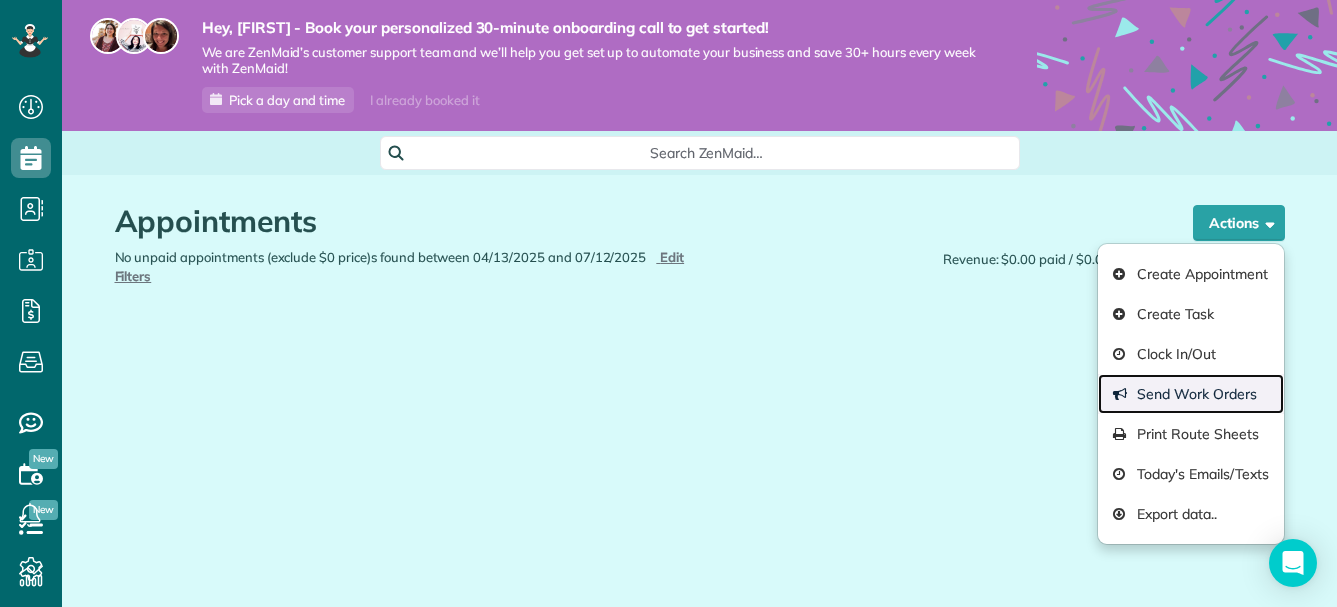 click on "Send Work Orders" at bounding box center (1190, 394) 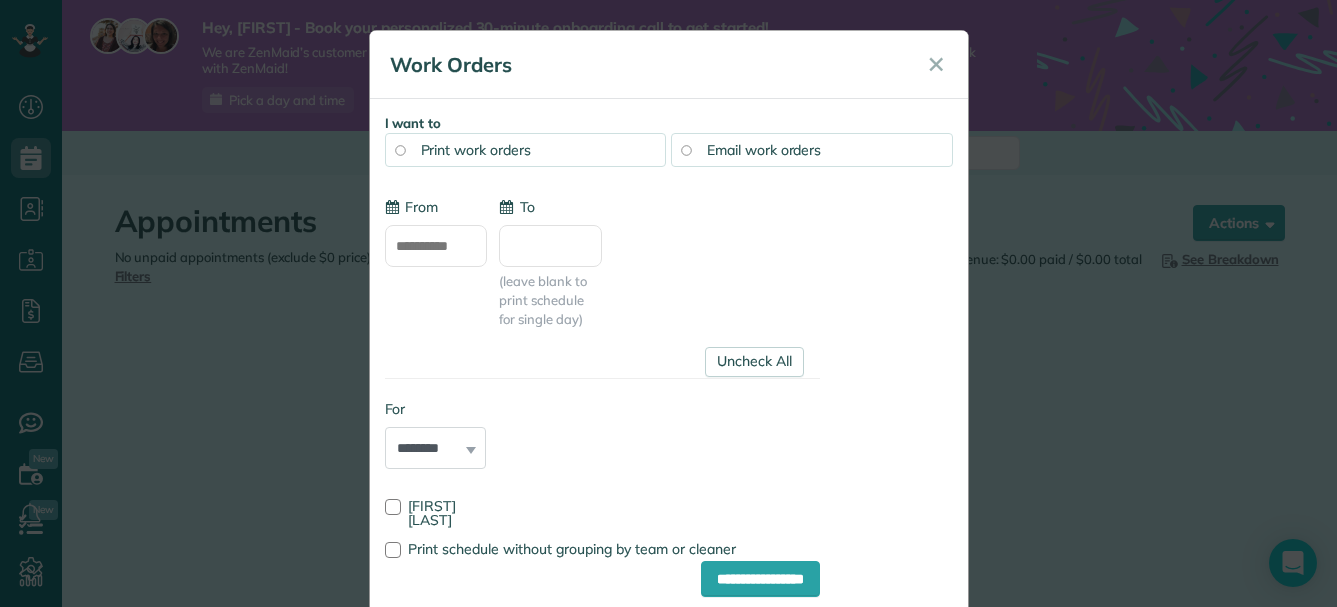 type on "**********" 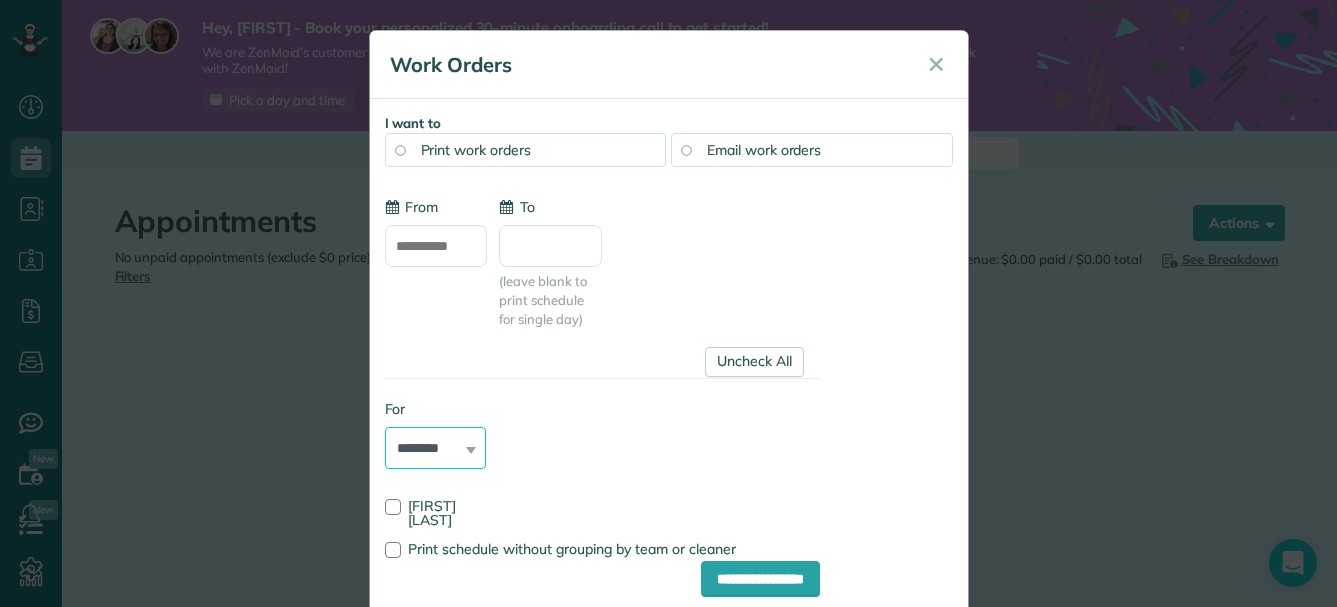 click on "********
*****" at bounding box center [436, 448] 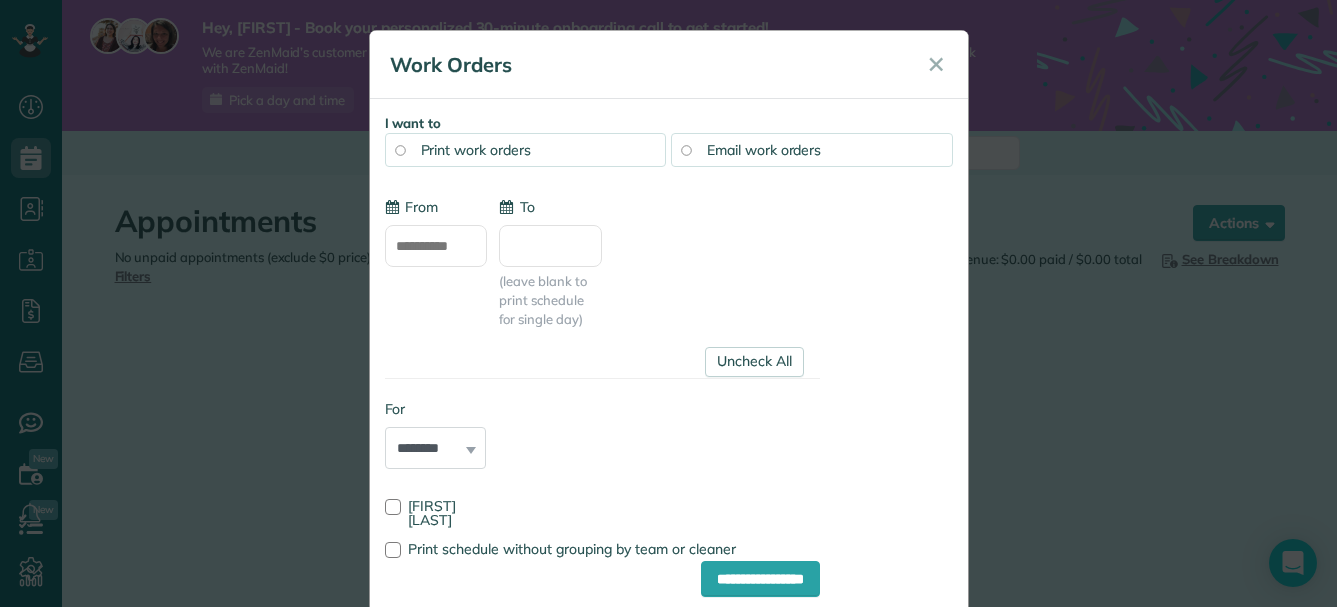click on "**********" at bounding box center (602, 397) 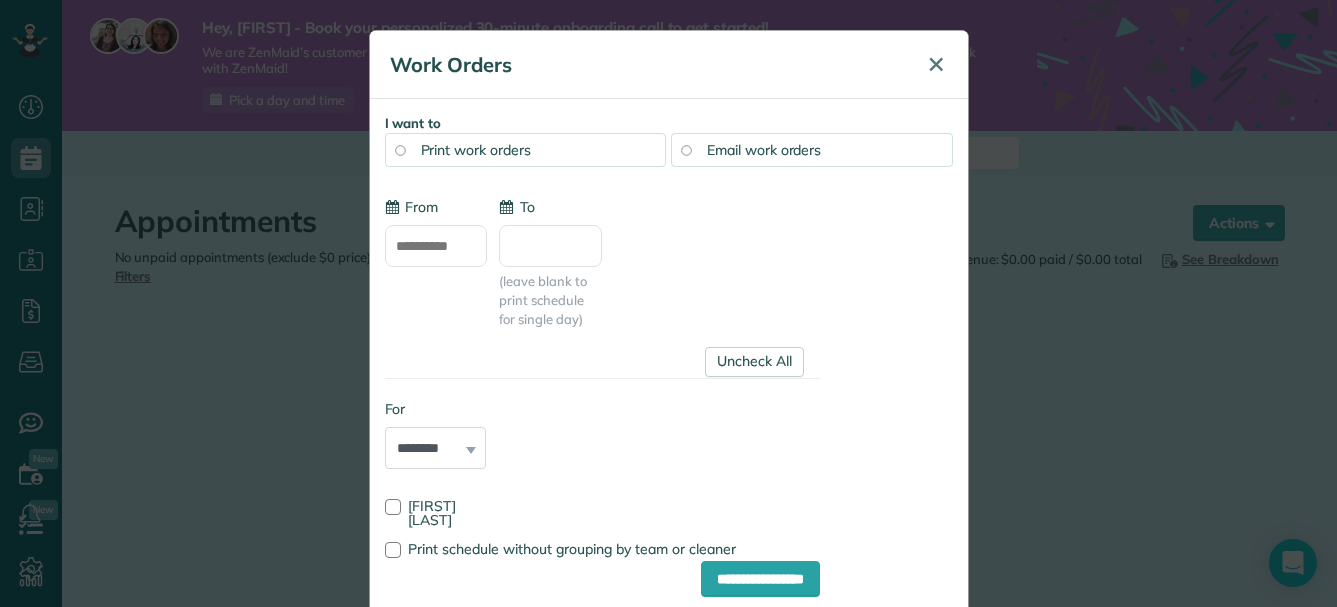 click on "✕" at bounding box center (936, 64) 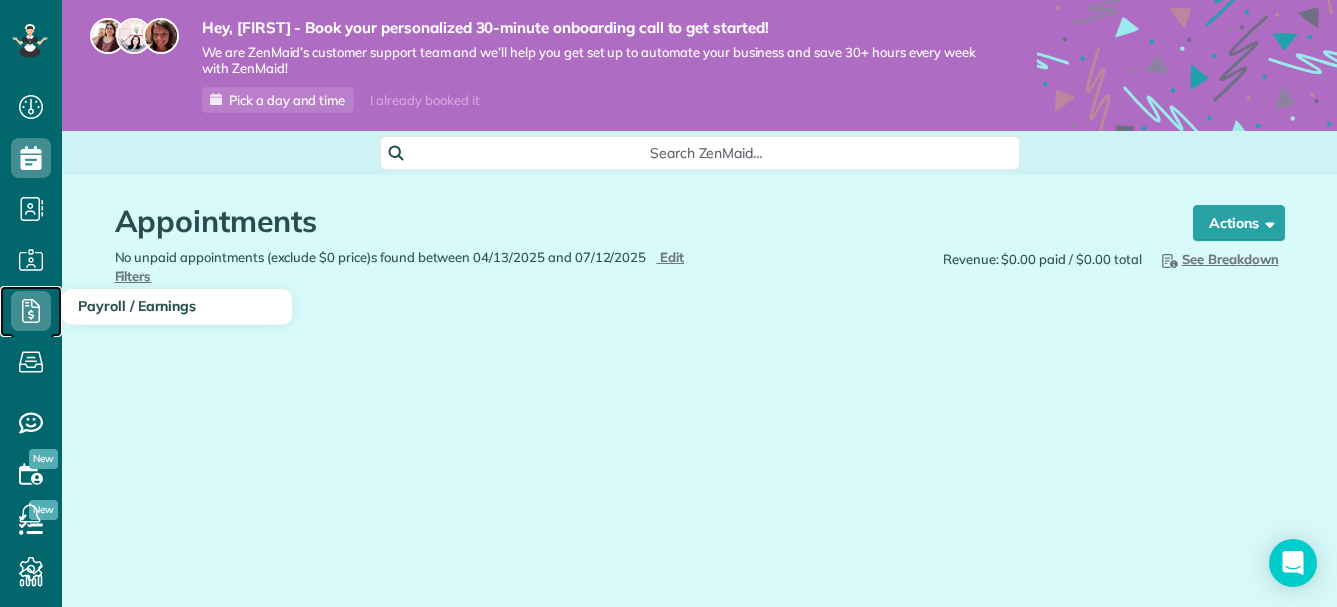 click 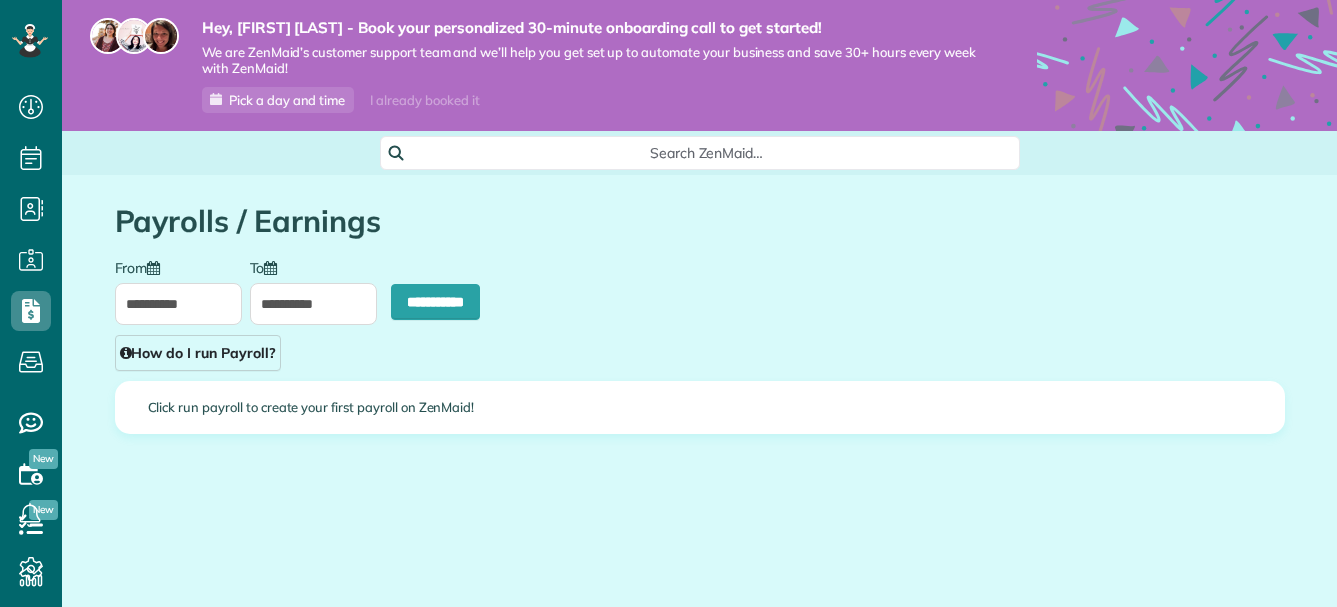 scroll, scrollTop: 0, scrollLeft: 0, axis: both 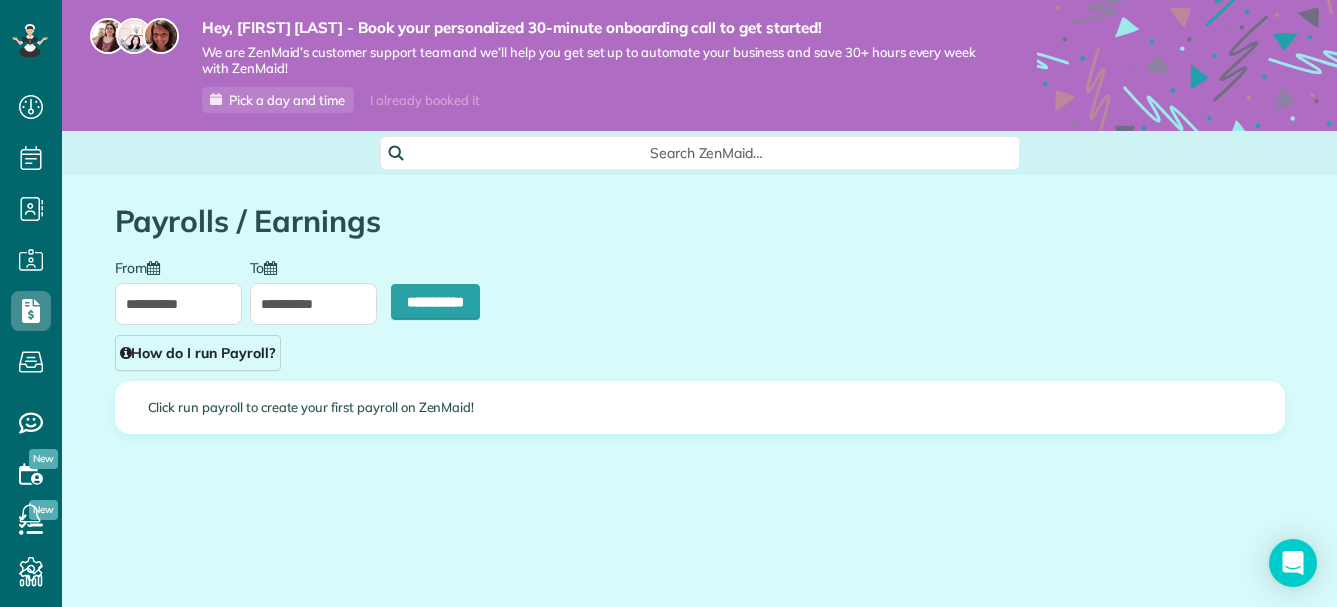 type on "**********" 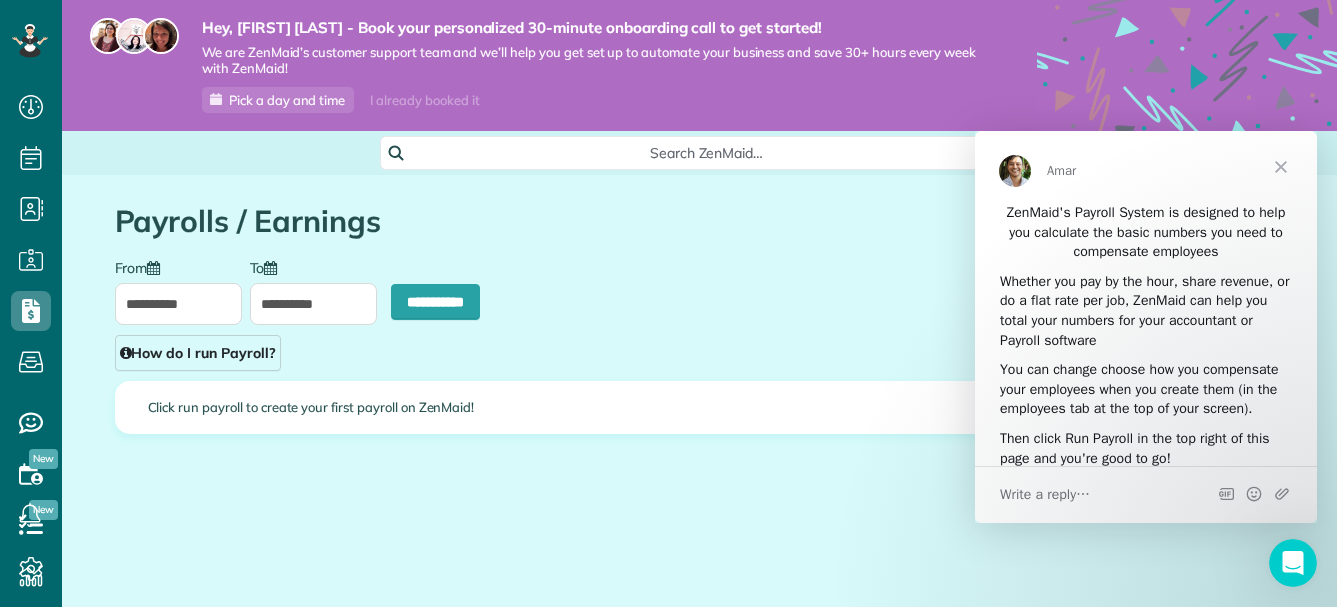 scroll, scrollTop: 0, scrollLeft: 0, axis: both 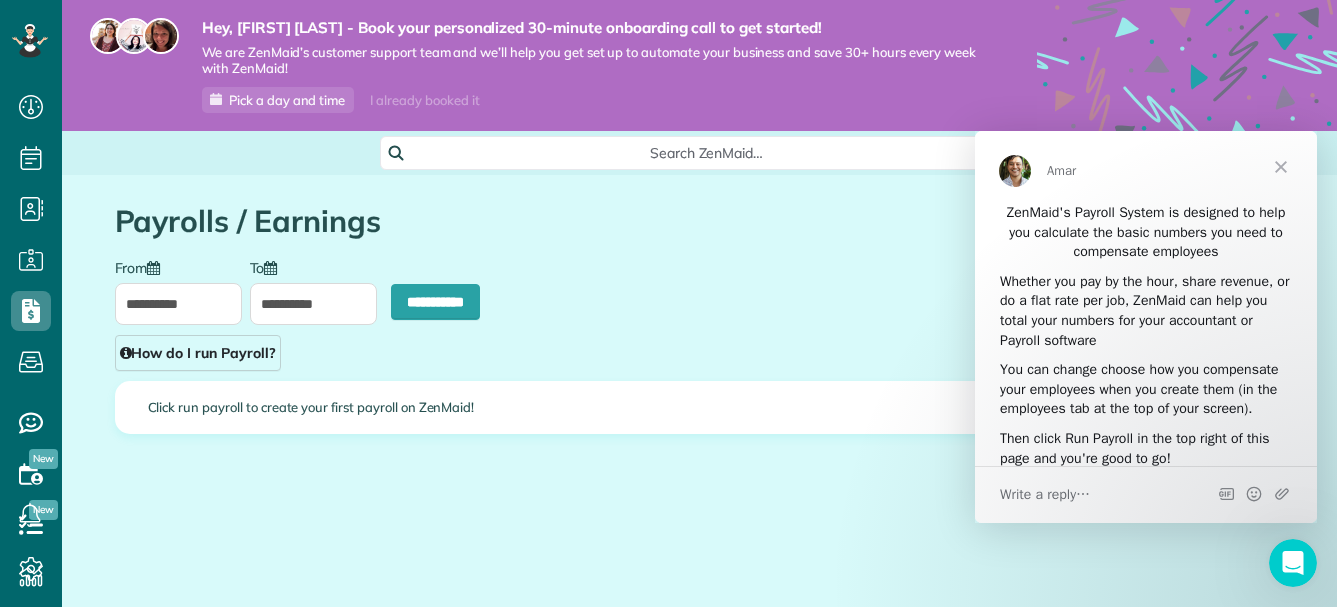 click at bounding box center [1281, 167] 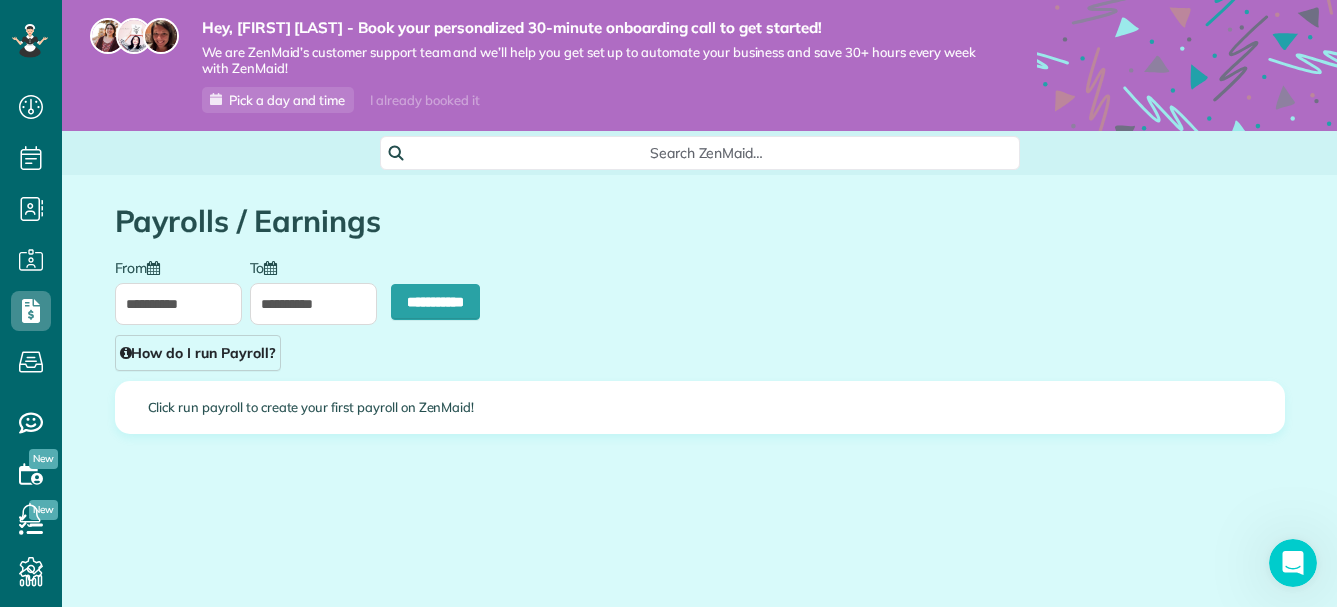 drag, startPoint x: 1302, startPoint y: 138, endPoint x: 1317, endPoint y: 120, distance: 23.43075 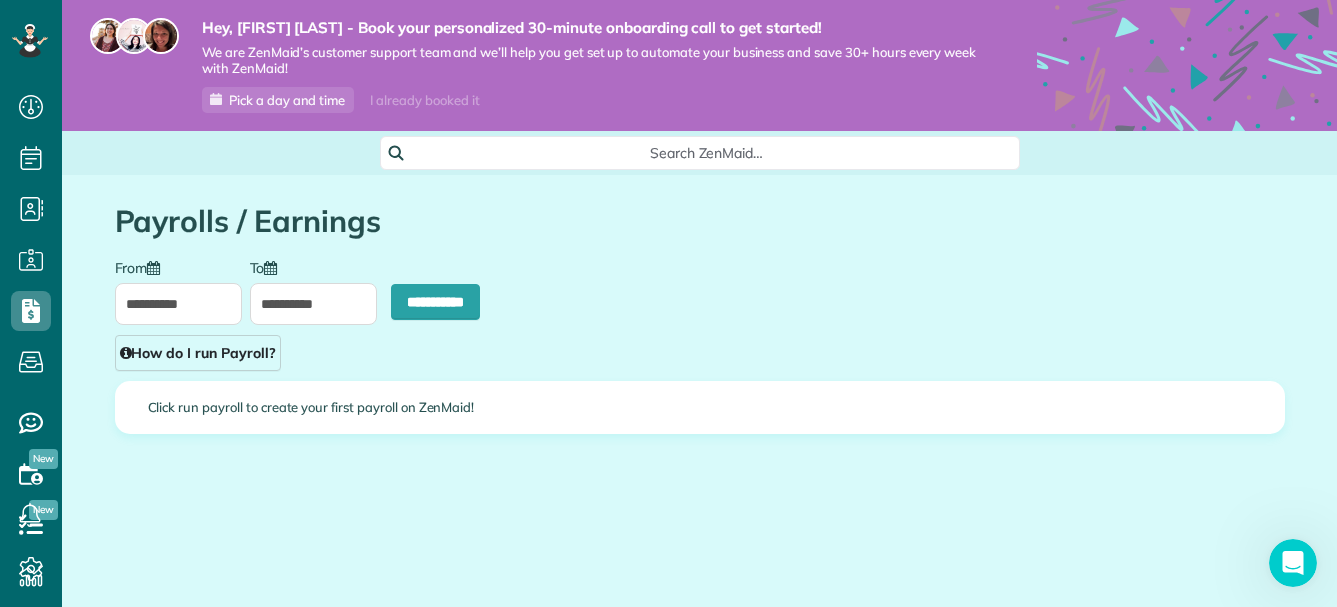 click on "**********" at bounding box center (699, 303) 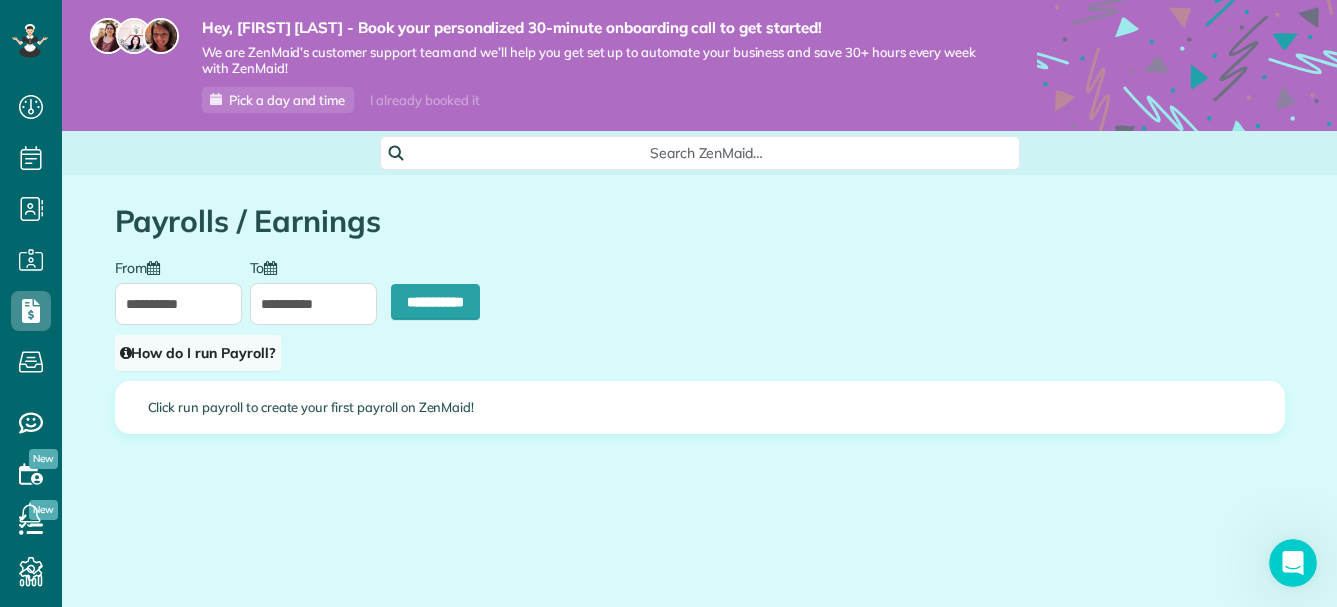 click on "How do I run Payroll?" at bounding box center [198, 353] 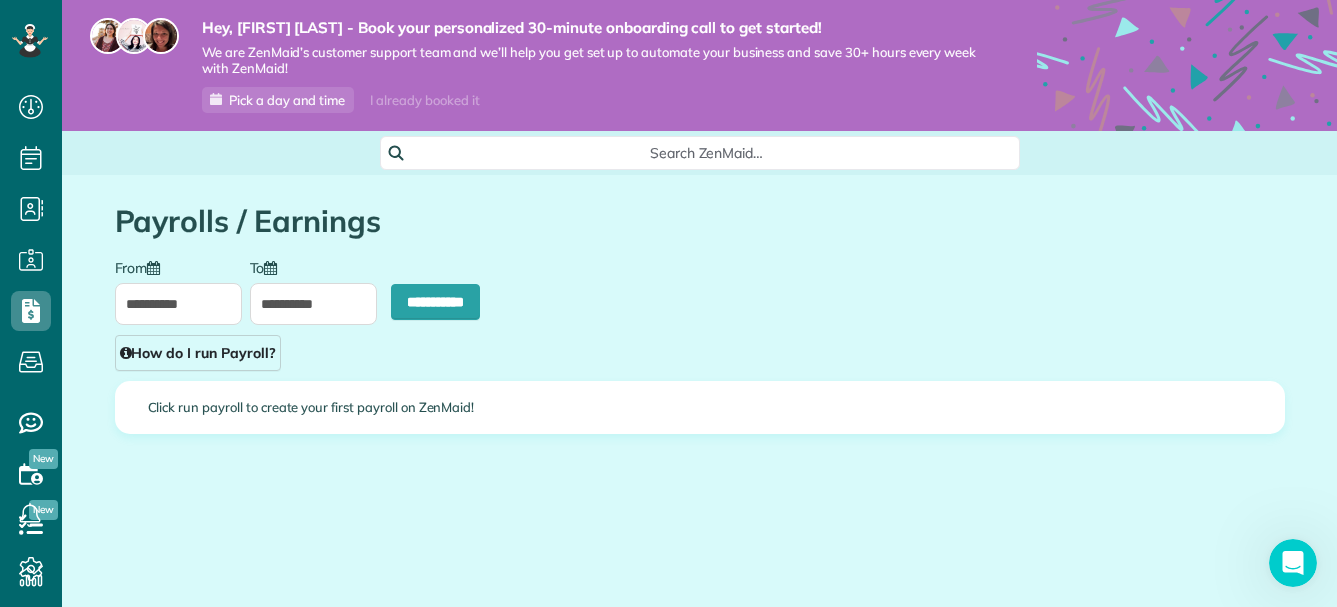 click on "Close
How do I run payroll?
Payroll
You can calculate how much you owe your cleaners for any given 'payment period' using your existing calendar. Just set the pay rate for each cleaner (revenue share, hourly, or flat rate) and we'll calculate how much you owe them based on their assigned appointments.
Example
You can even allow your cleaners to login to ZenMaid and record their 'clock-in' and 'clock-out' times for each appointment to save yourself more time (click the 'Edit' button on the cleaner you want to let clock in and out)!" at bounding box center [668, 303] 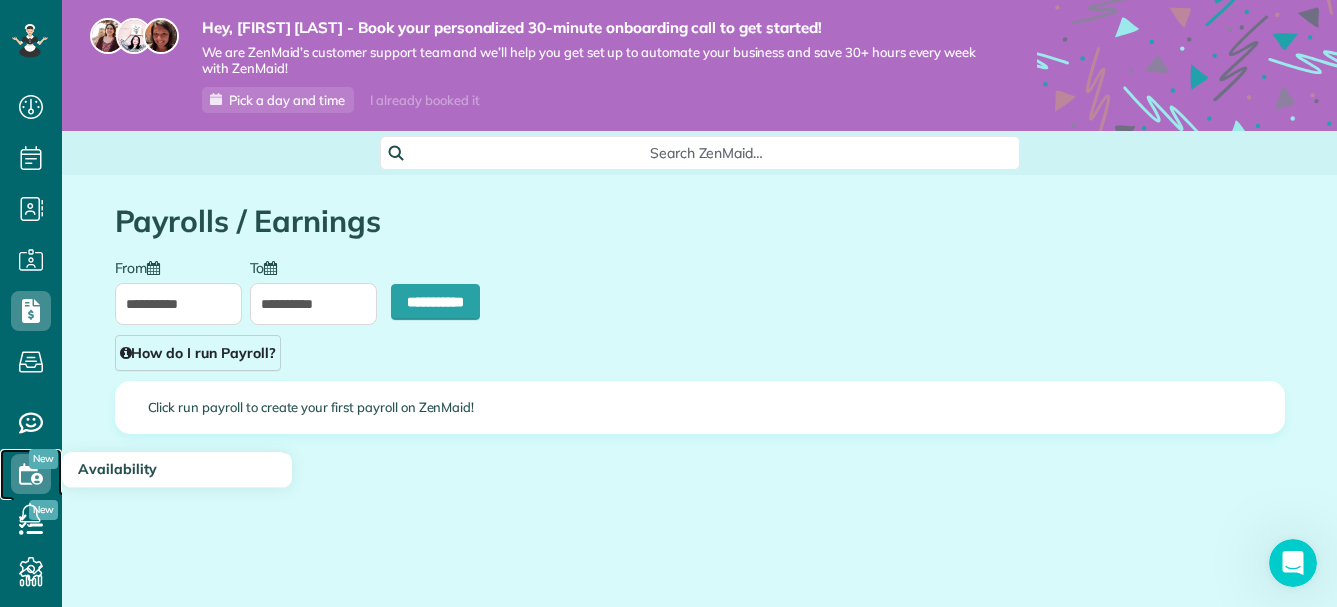 click 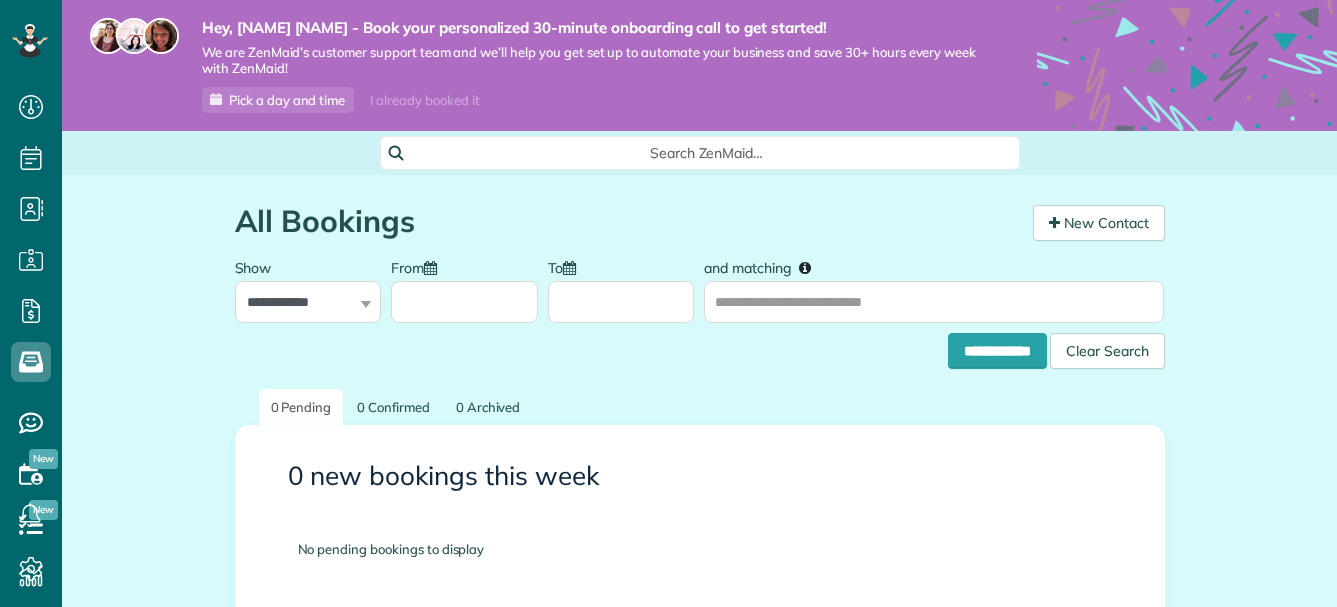 scroll, scrollTop: 0, scrollLeft: 0, axis: both 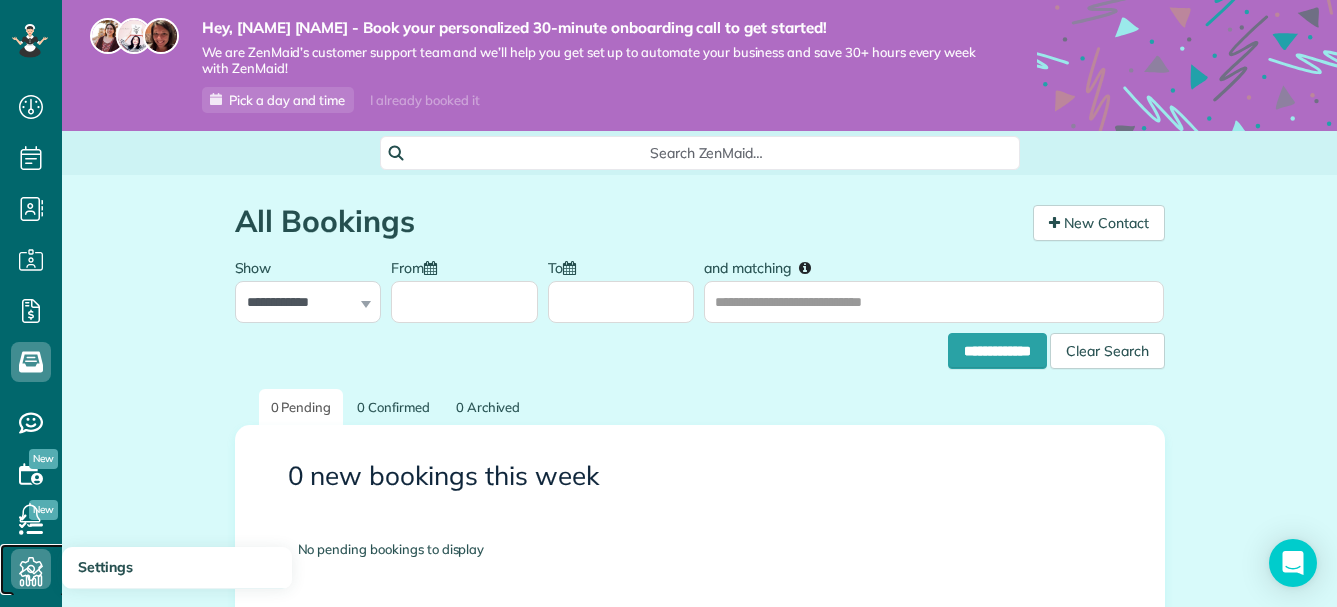 click 